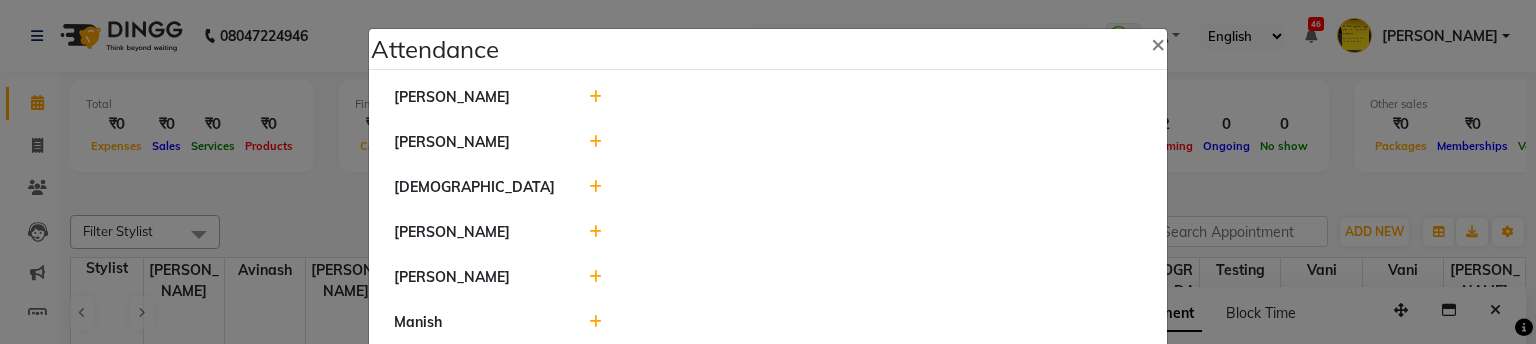 select on "en" 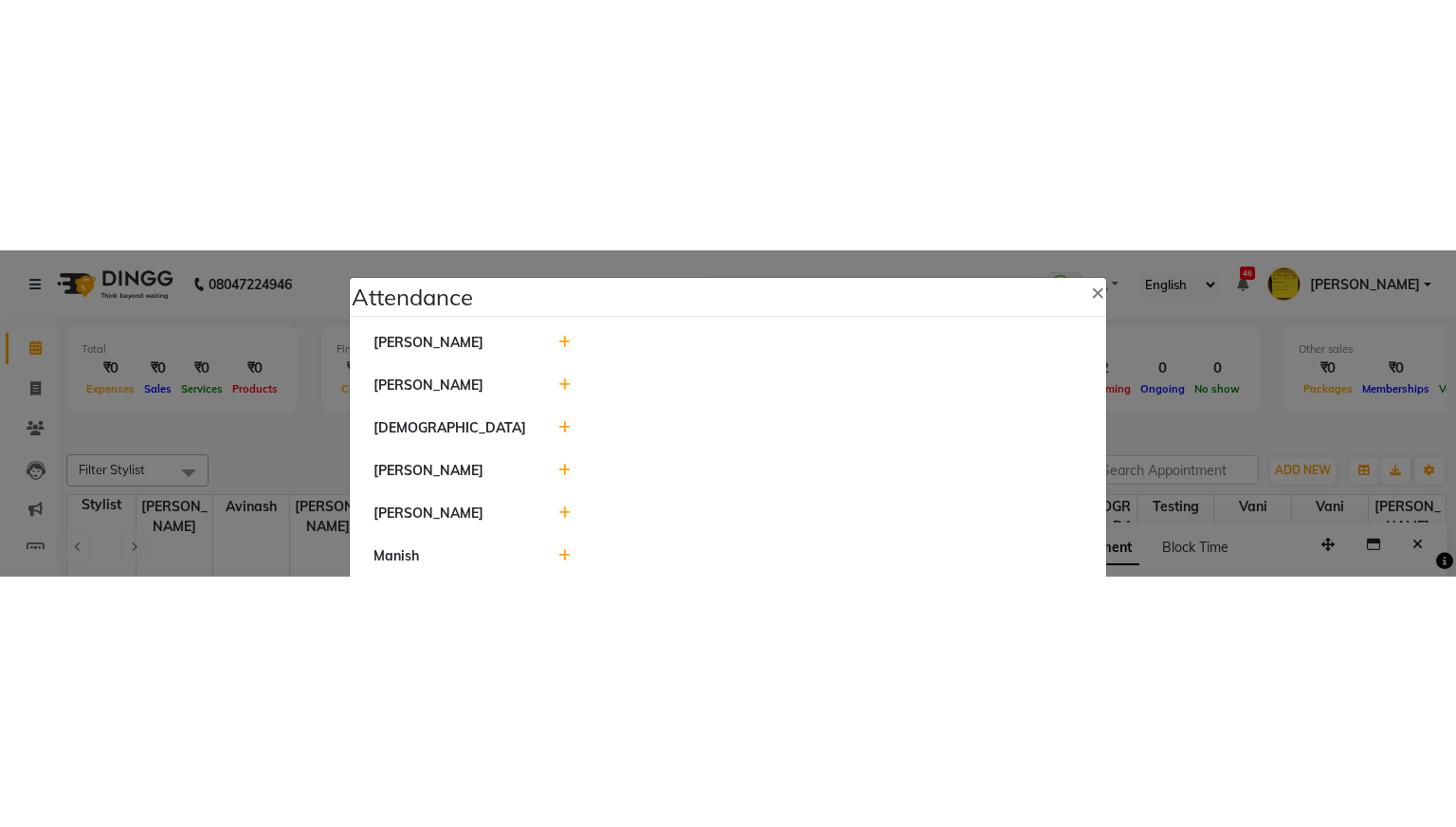 scroll, scrollTop: 0, scrollLeft: 0, axis: both 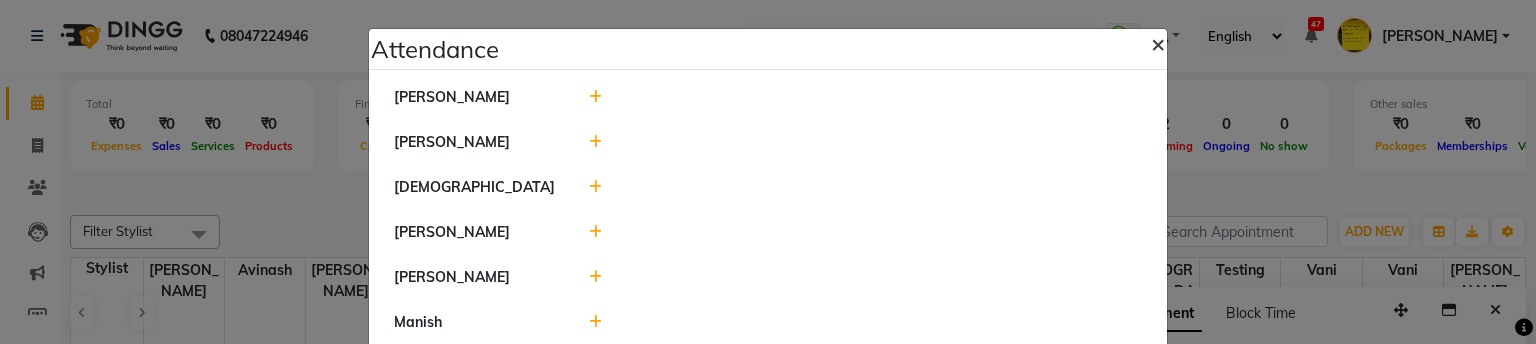 click on "×" 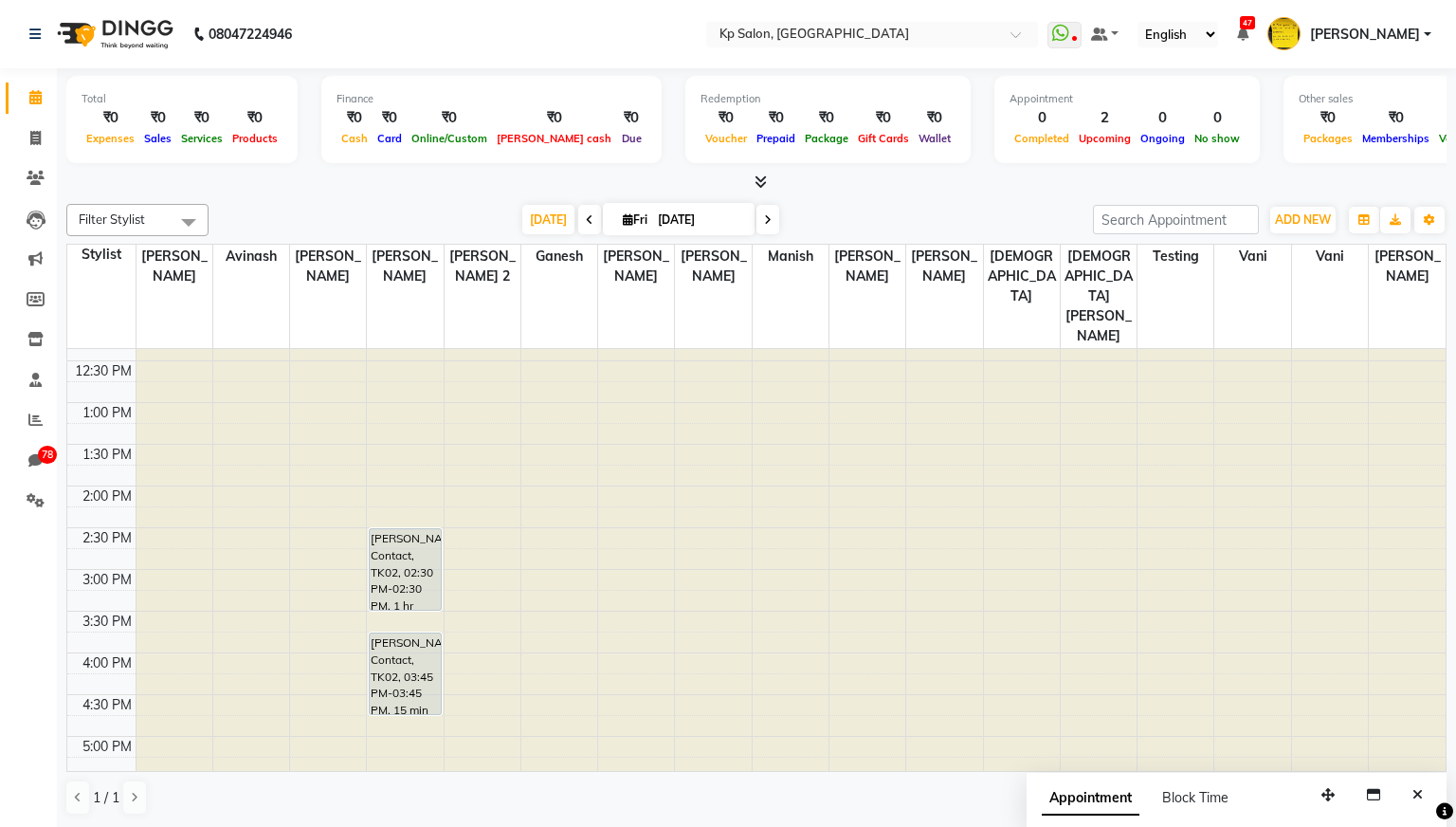 click at bounding box center (636, 69) 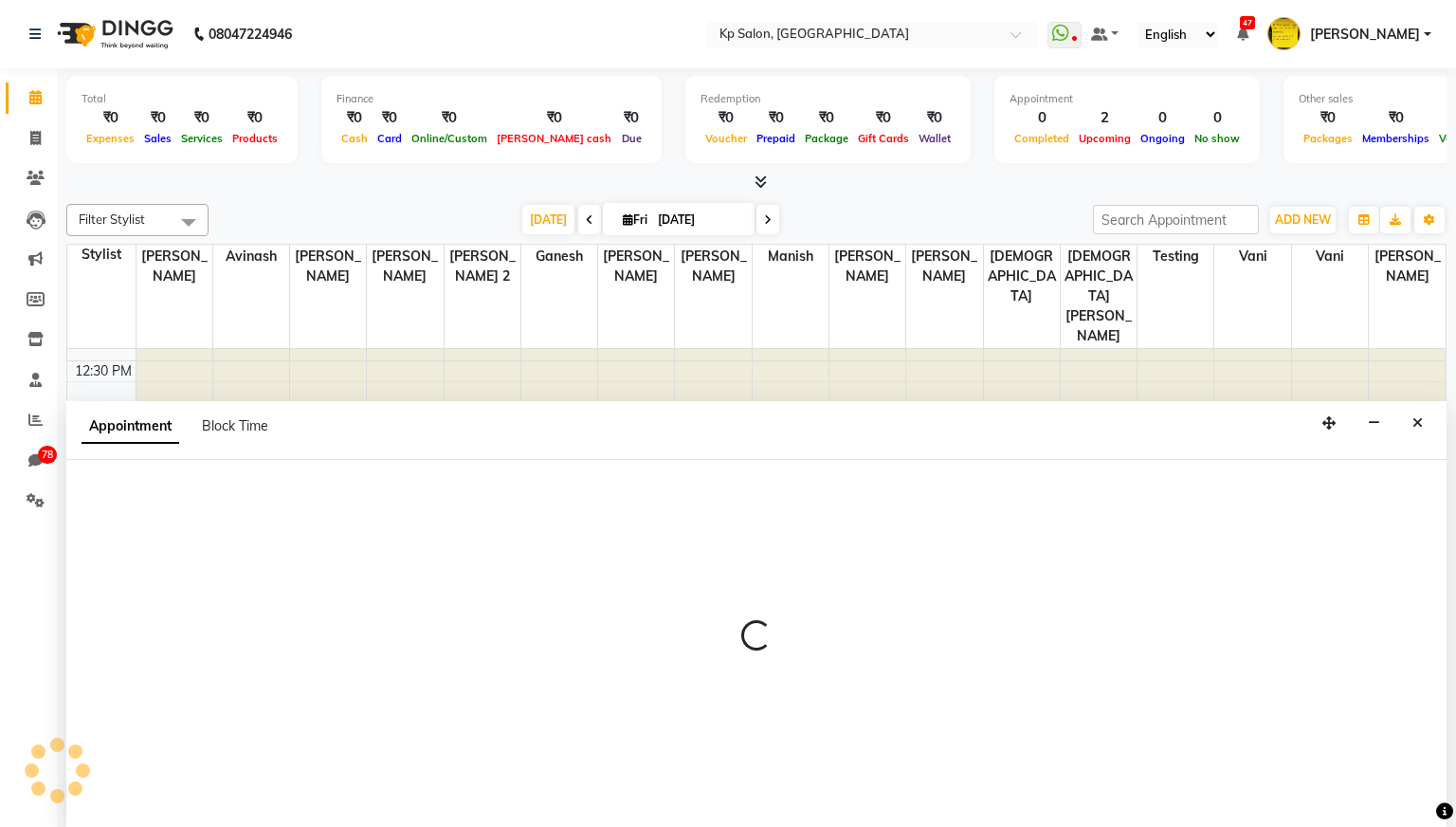 scroll, scrollTop: 1, scrollLeft: 0, axis: vertical 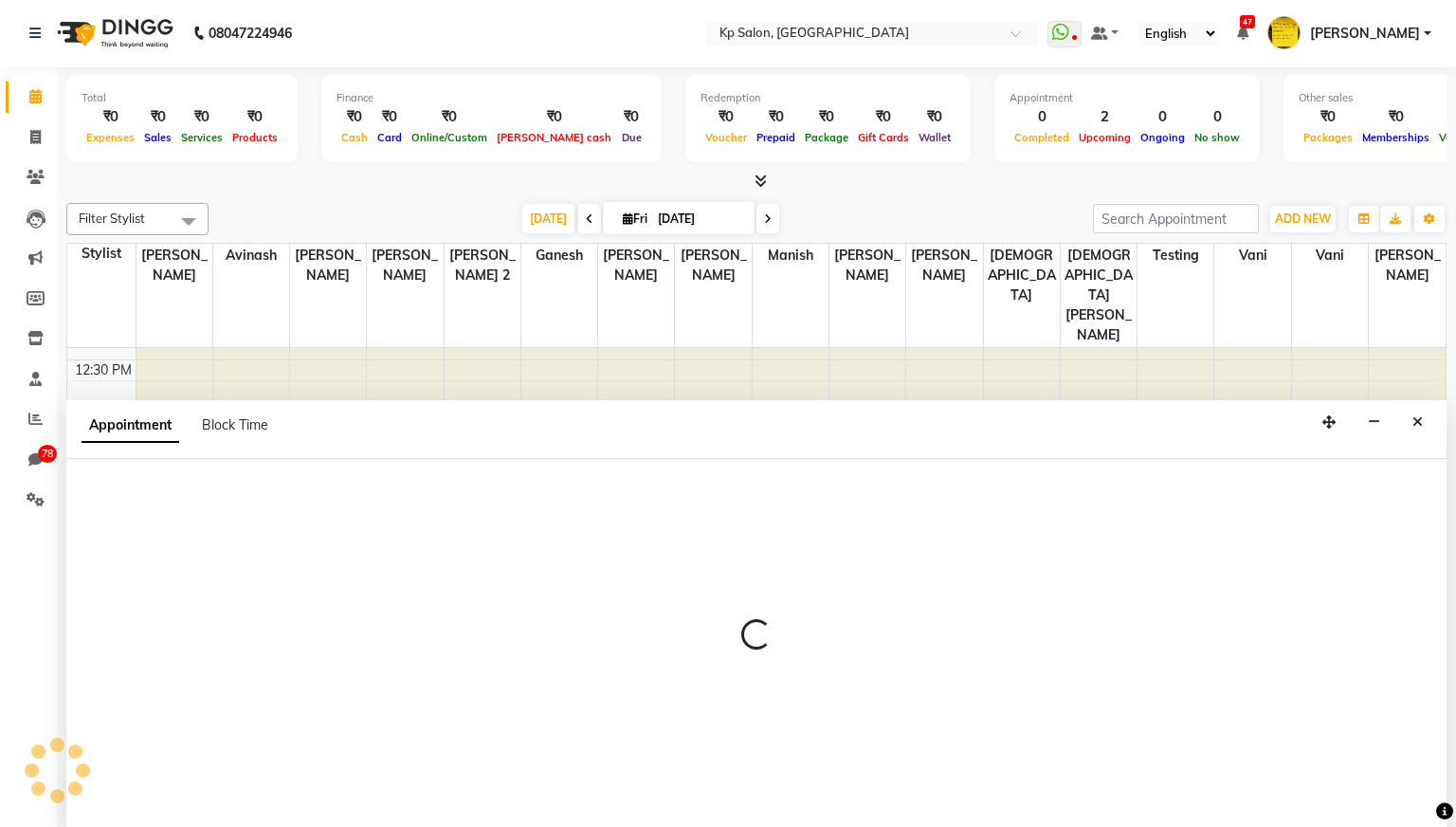 select on "259" 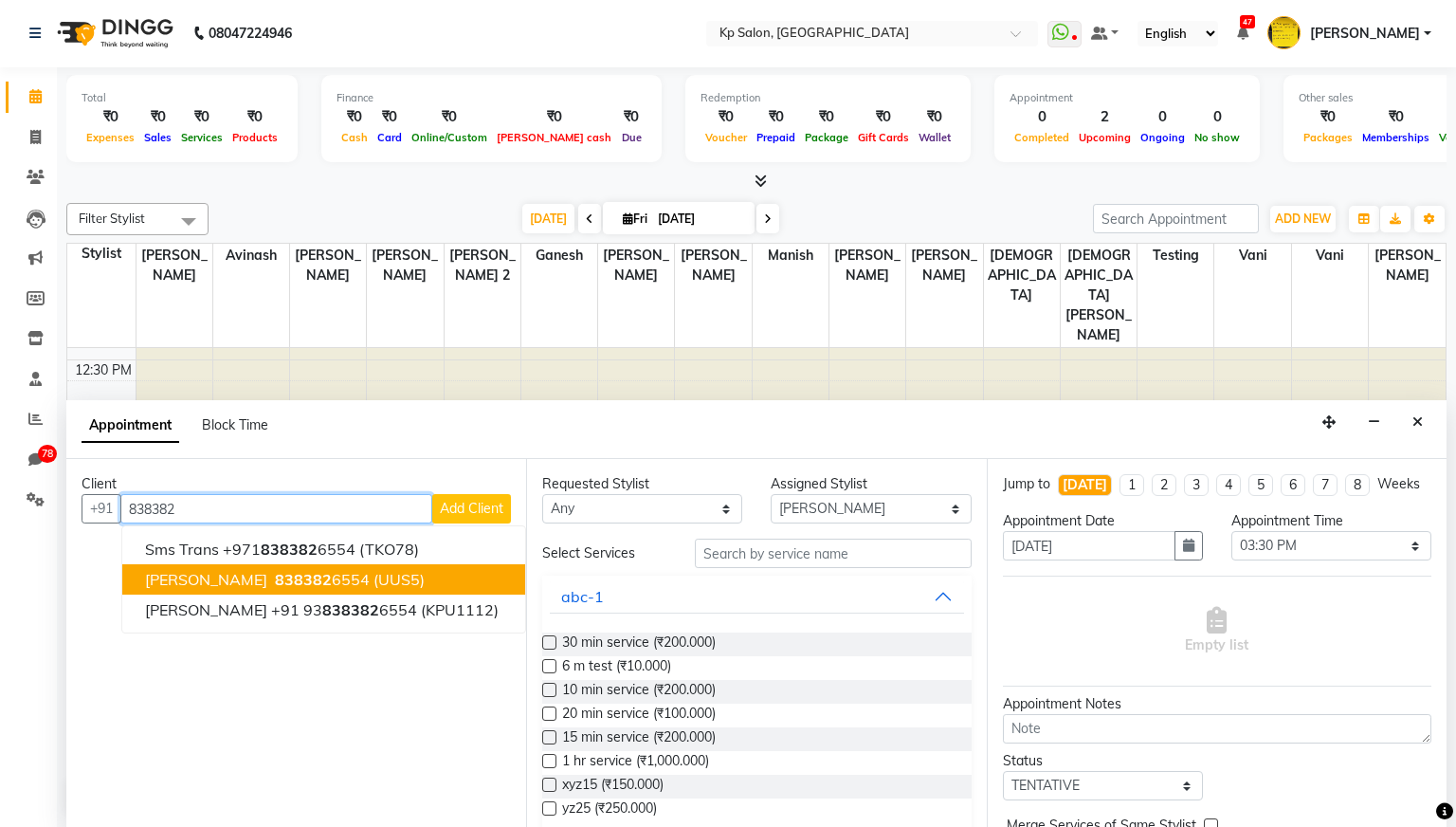 click on "(UUS5)" at bounding box center [399, 579] 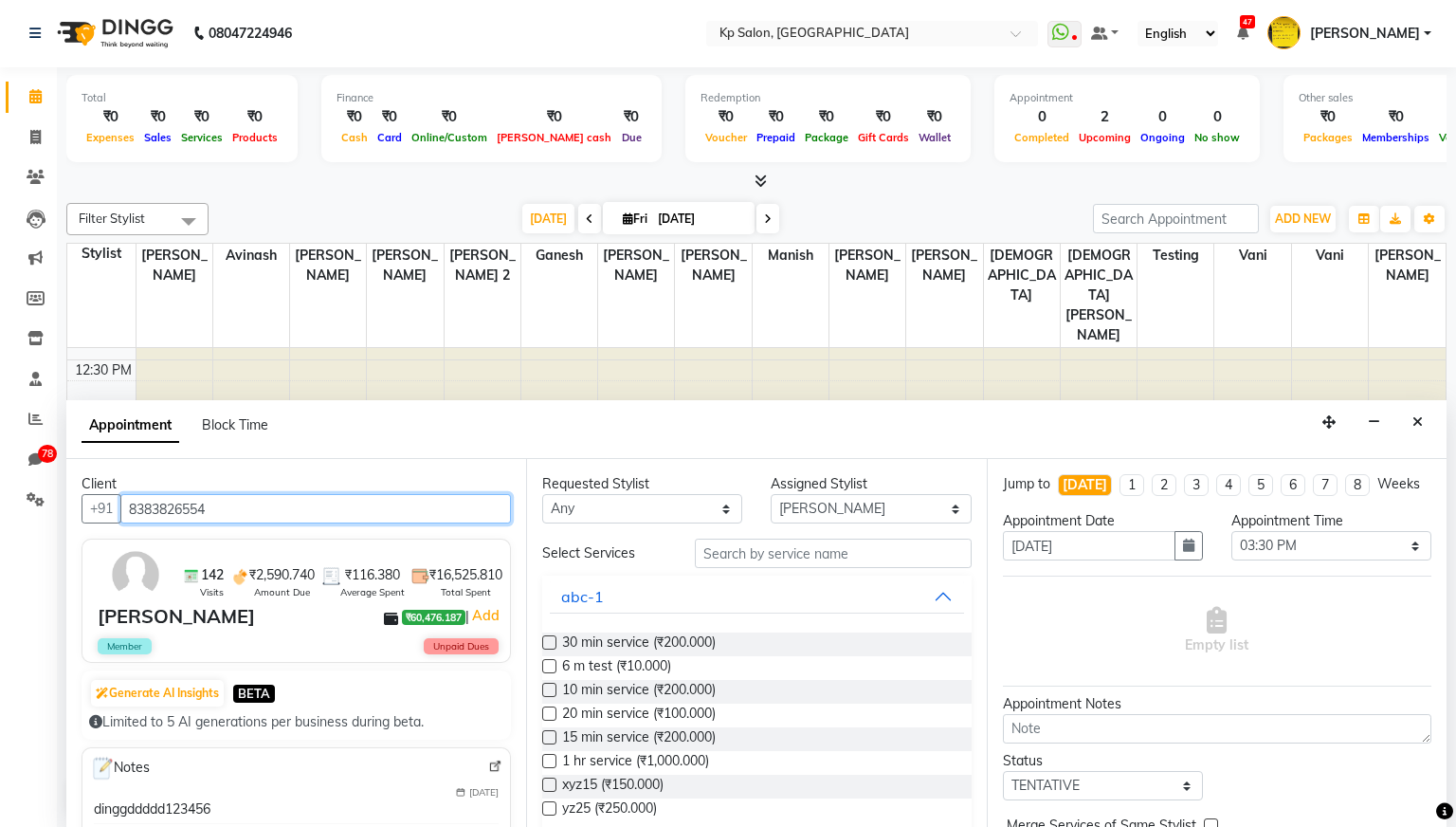type on "8383826554" 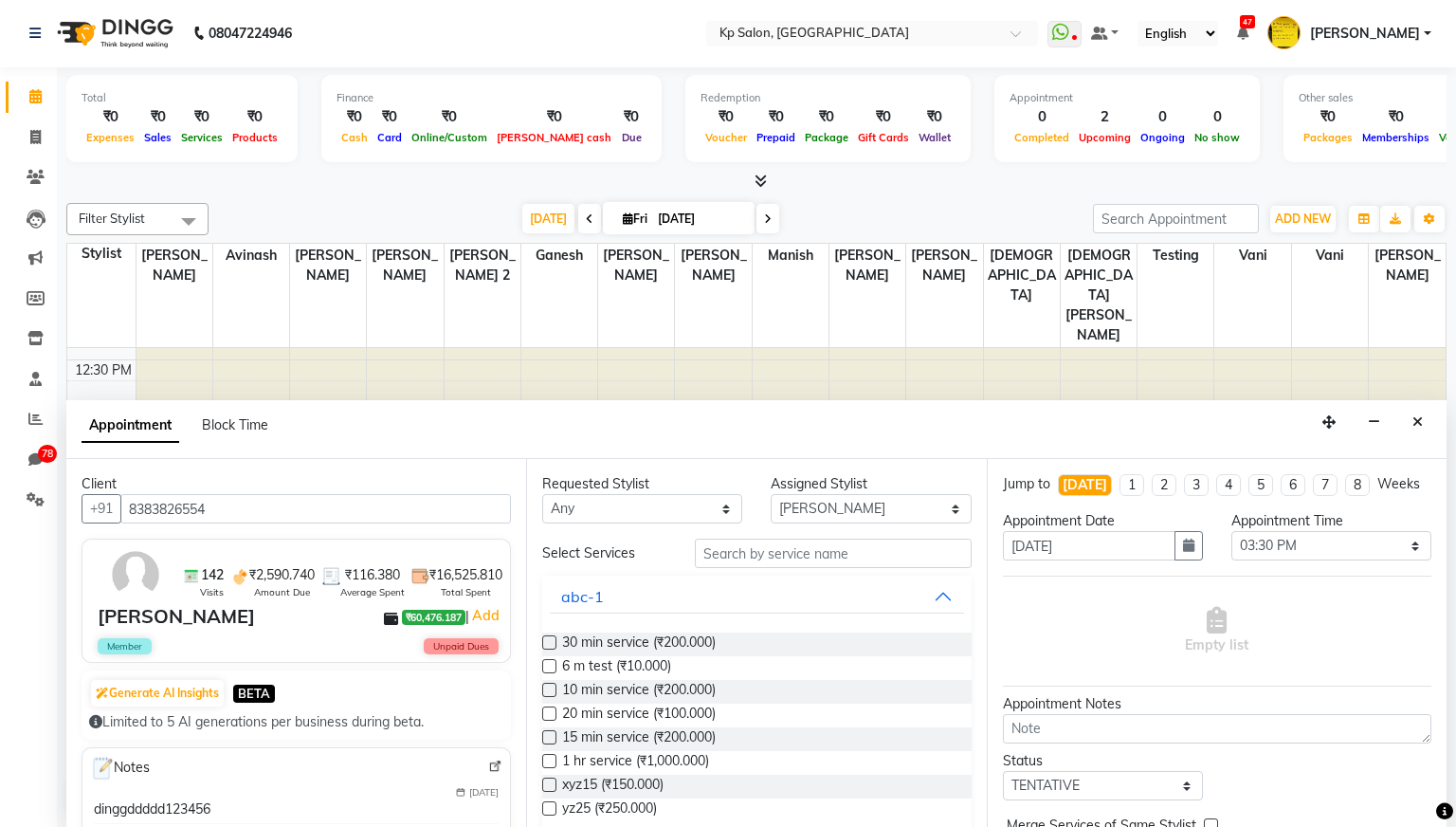click at bounding box center (549, 713) 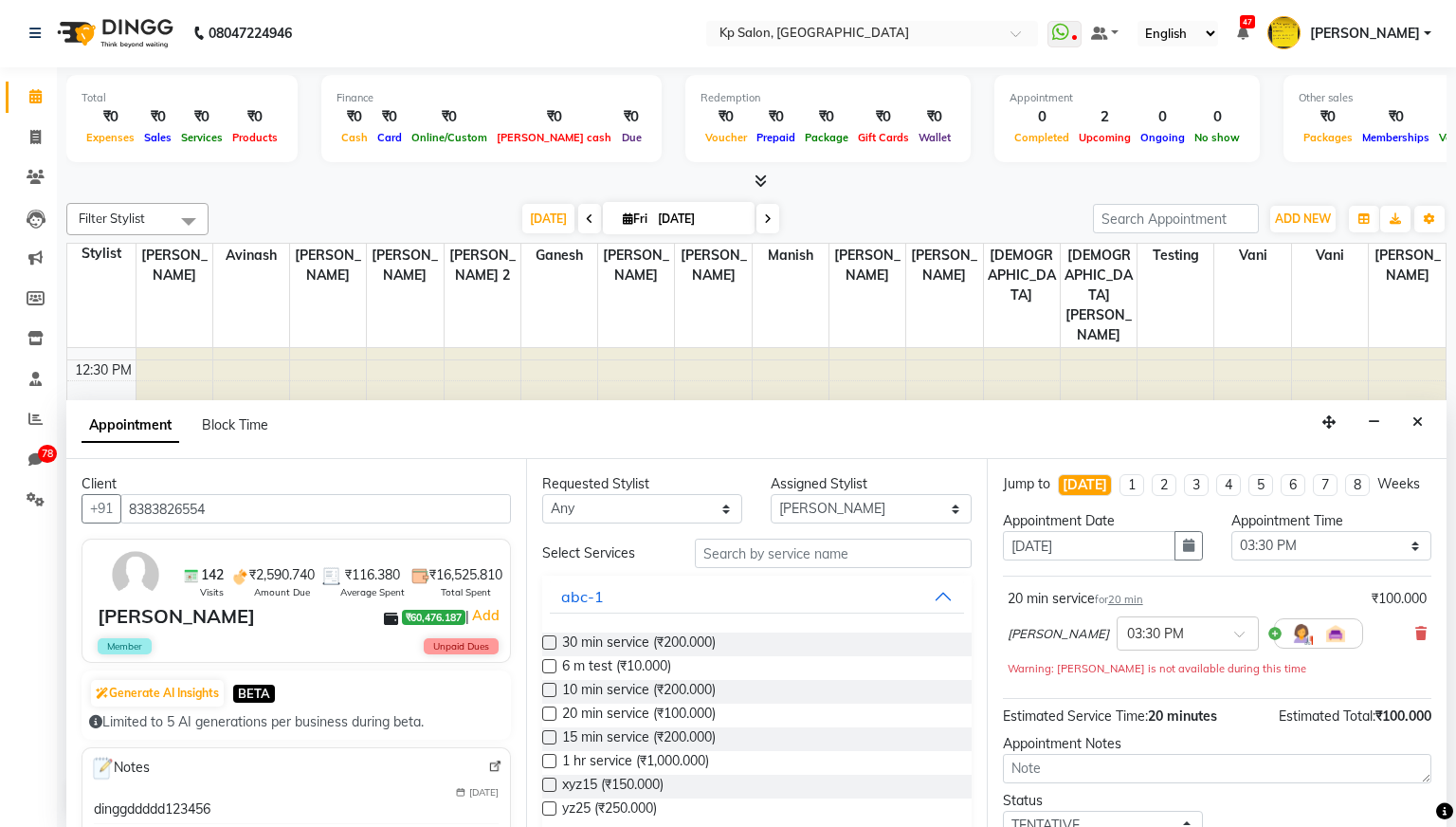 click at bounding box center [549, 713] 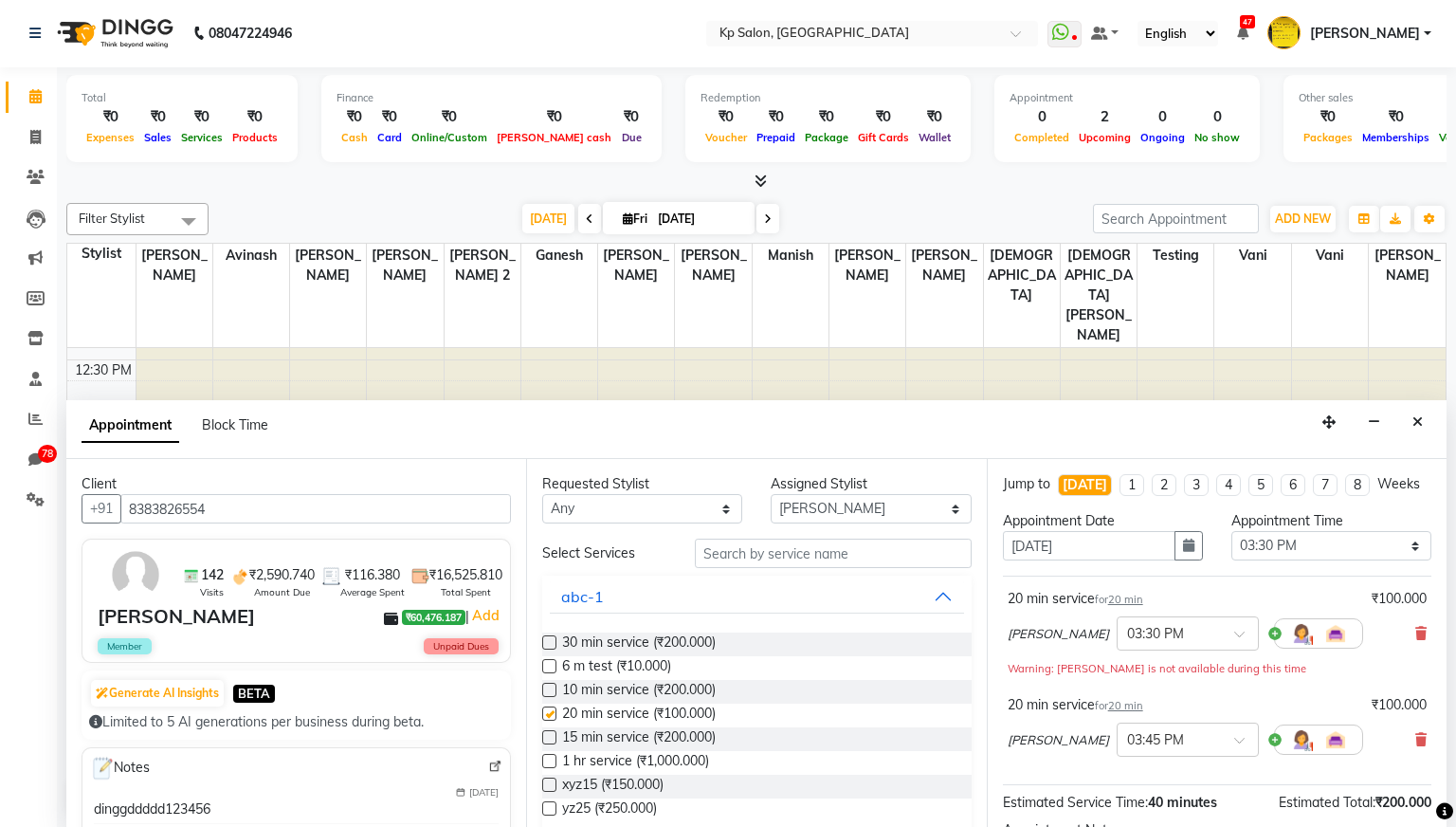 checkbox on "false" 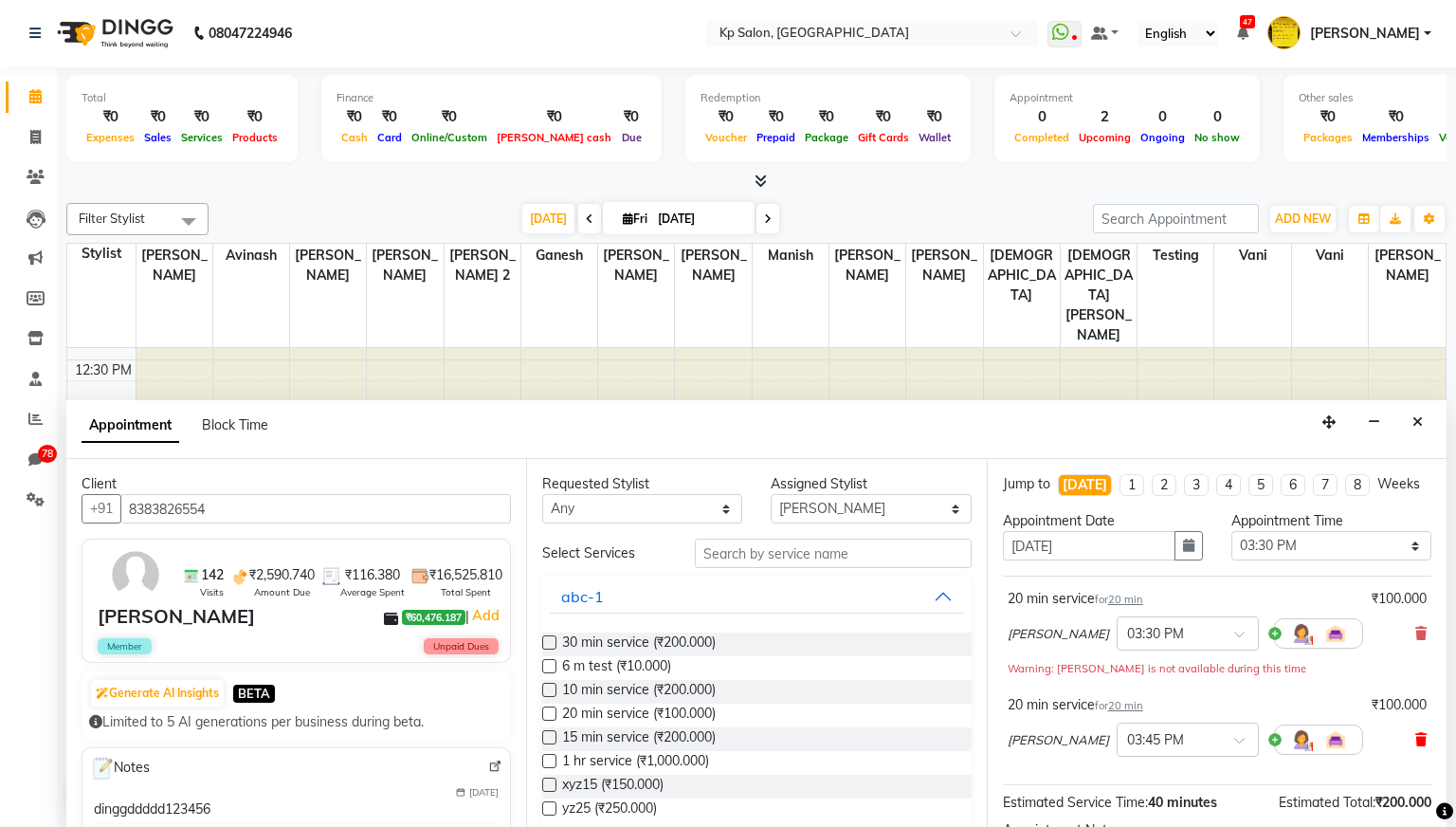 click at bounding box center [1421, 740] 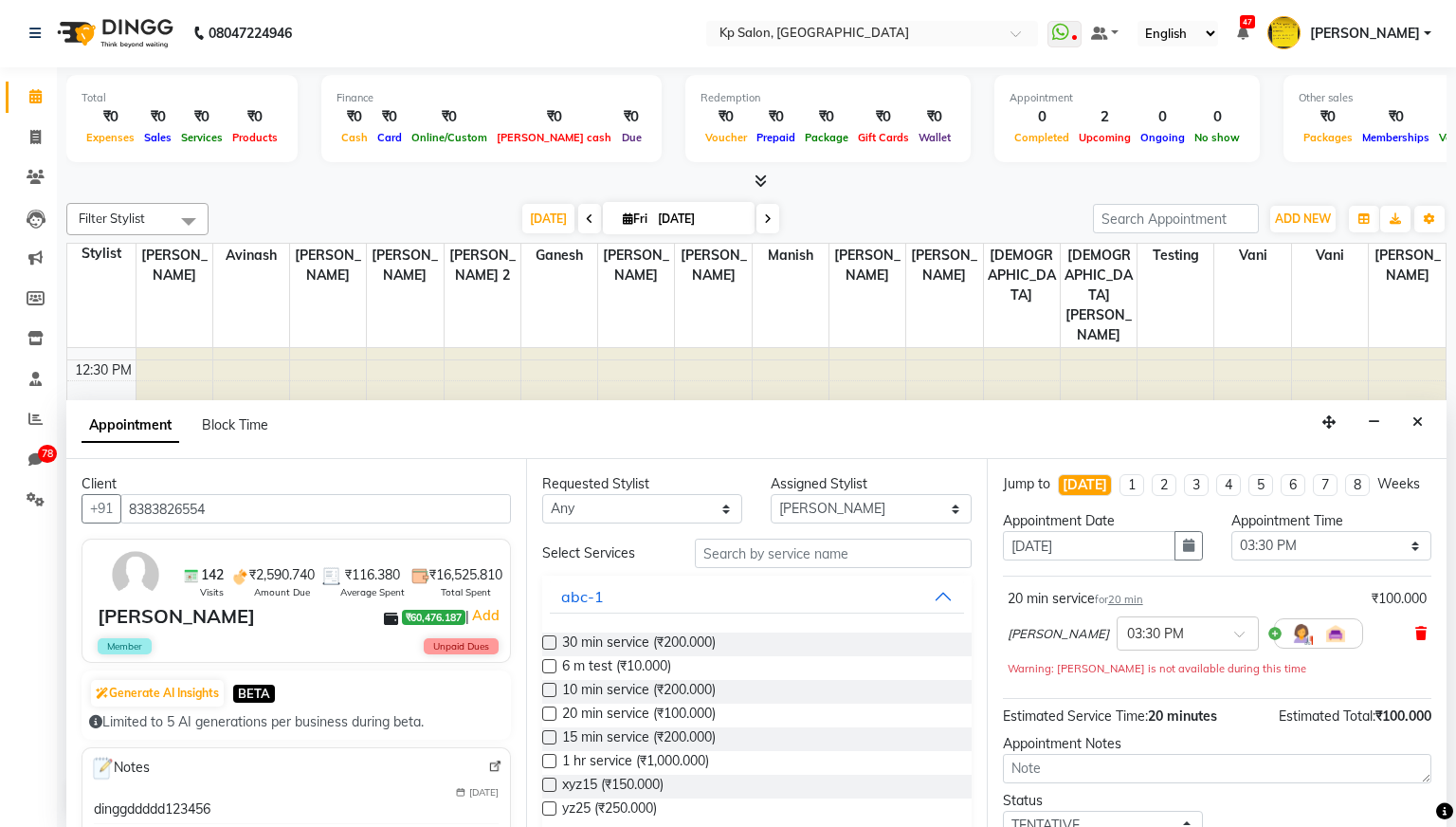 click at bounding box center [1421, 634] 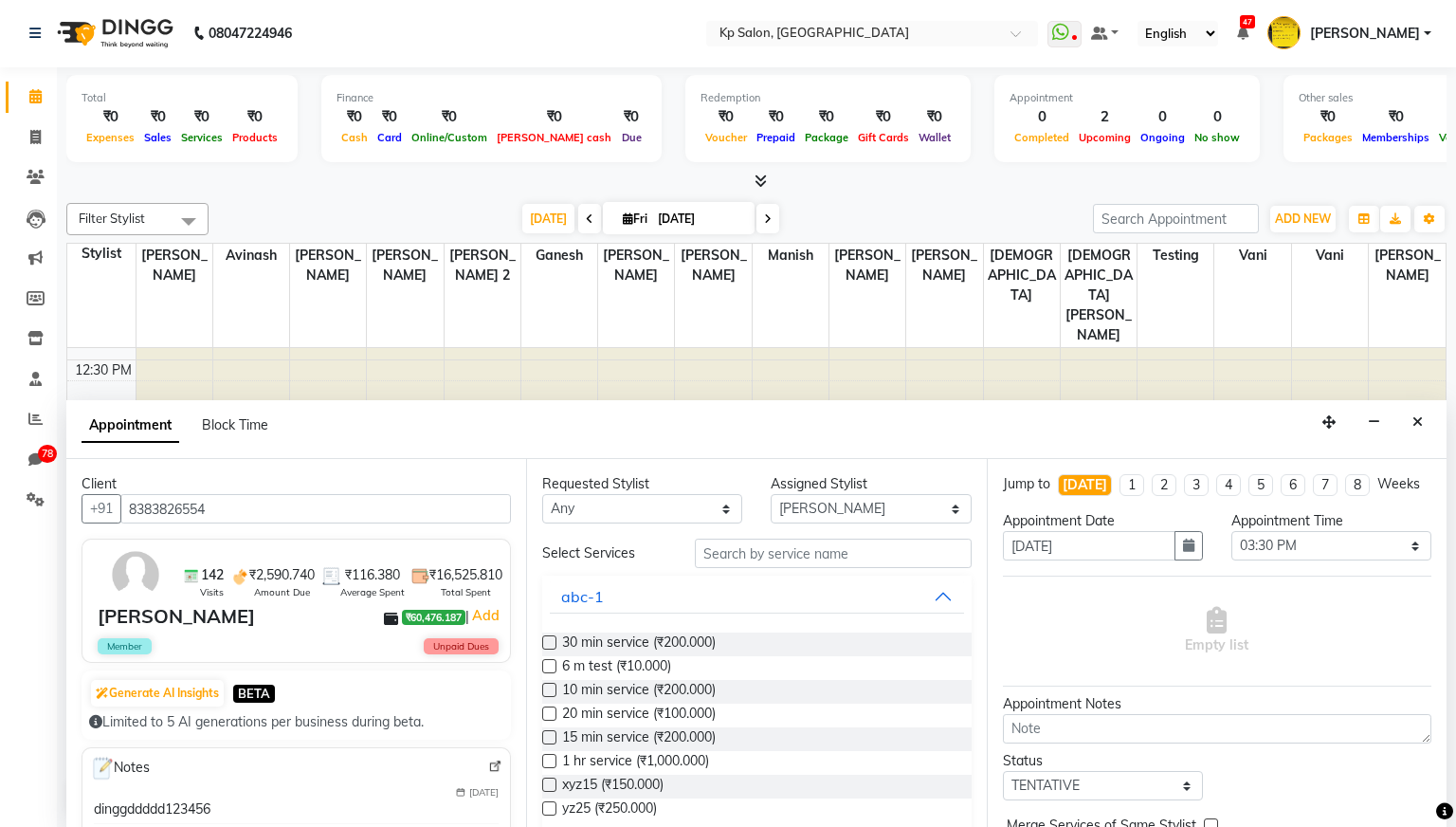 click at bounding box center [549, 761] 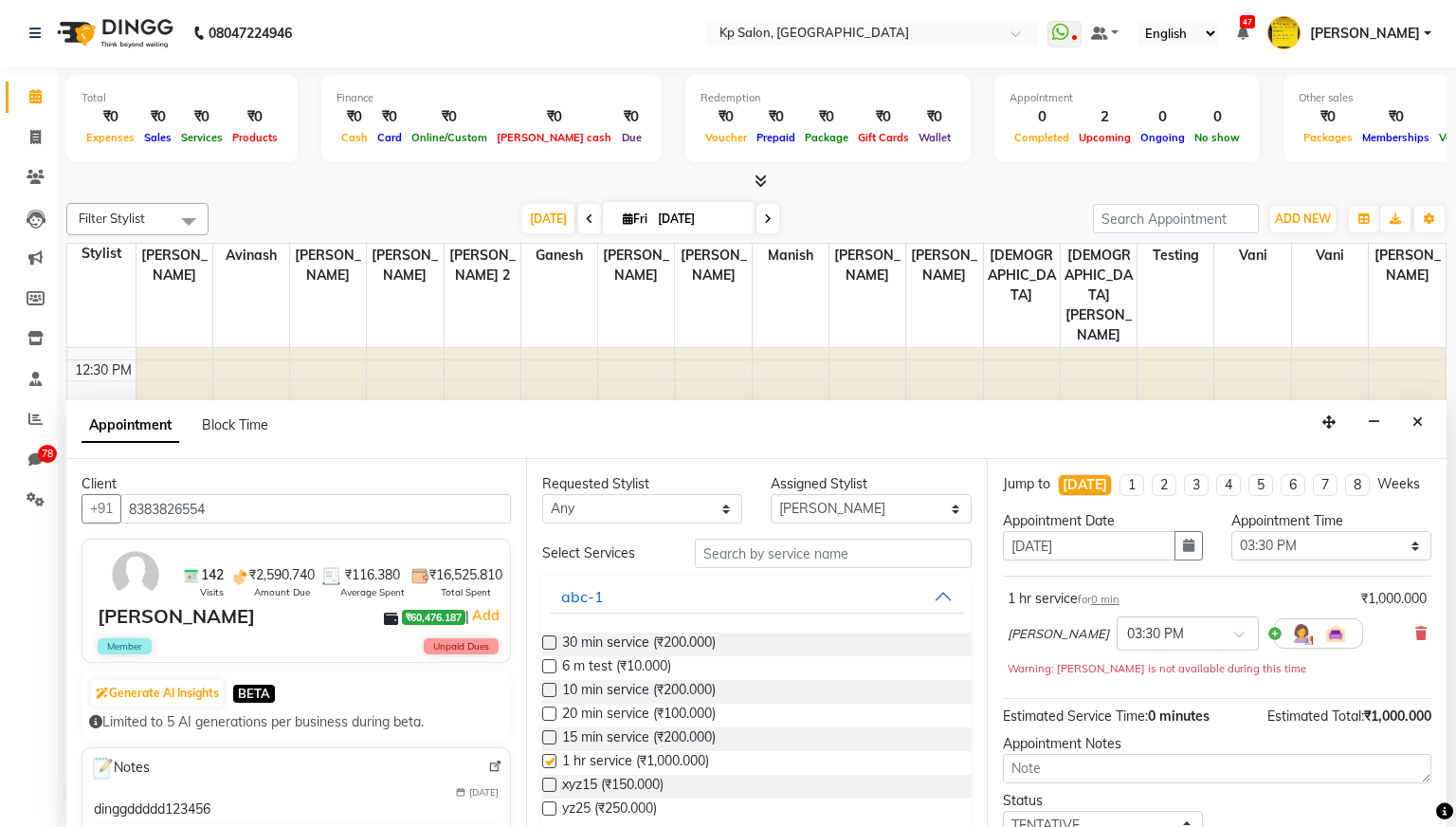 checkbox on "false" 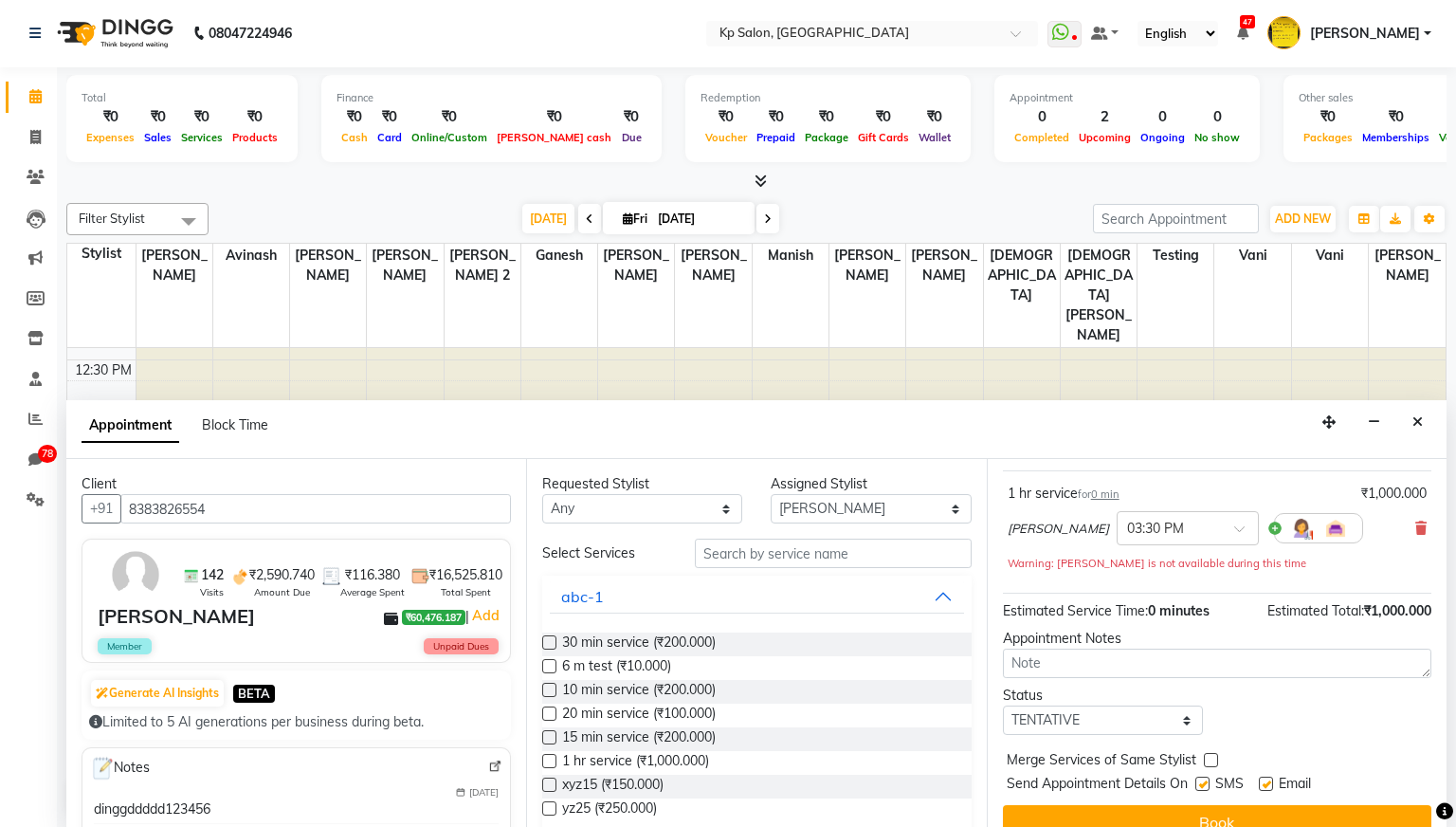 scroll, scrollTop: 133, scrollLeft: 0, axis: vertical 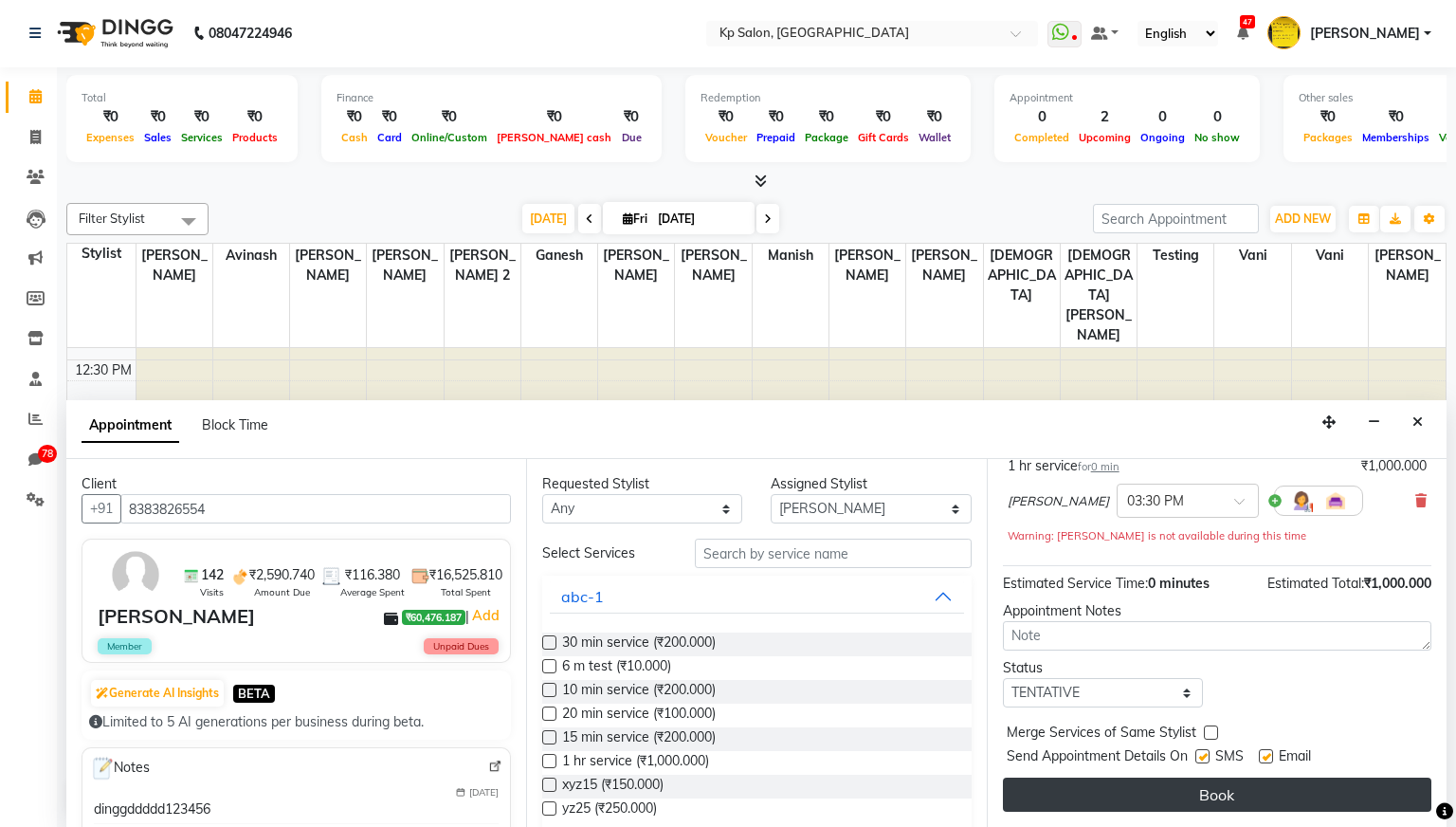 click on "Book" at bounding box center [1217, 795] 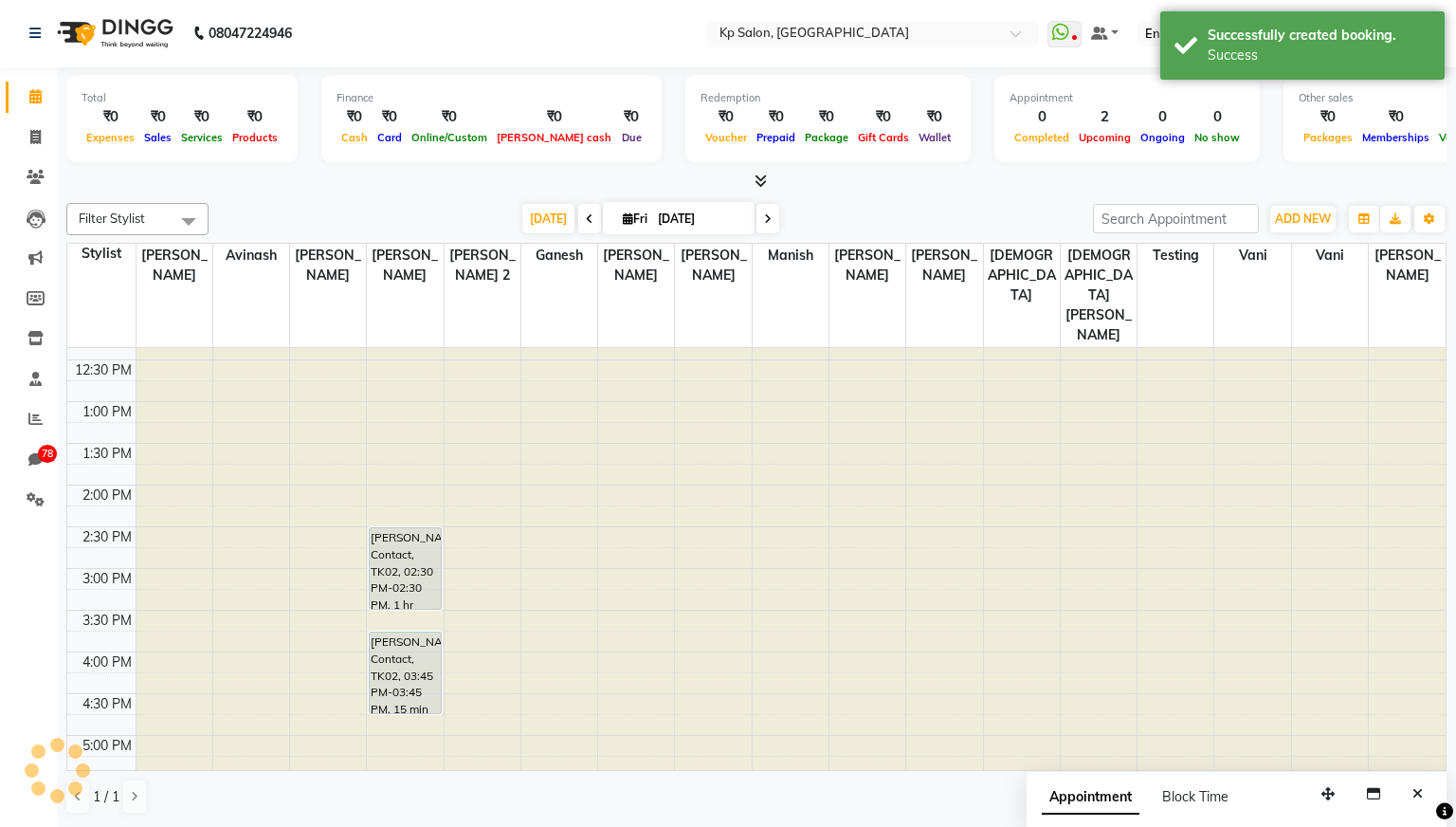 scroll, scrollTop: 0, scrollLeft: 0, axis: both 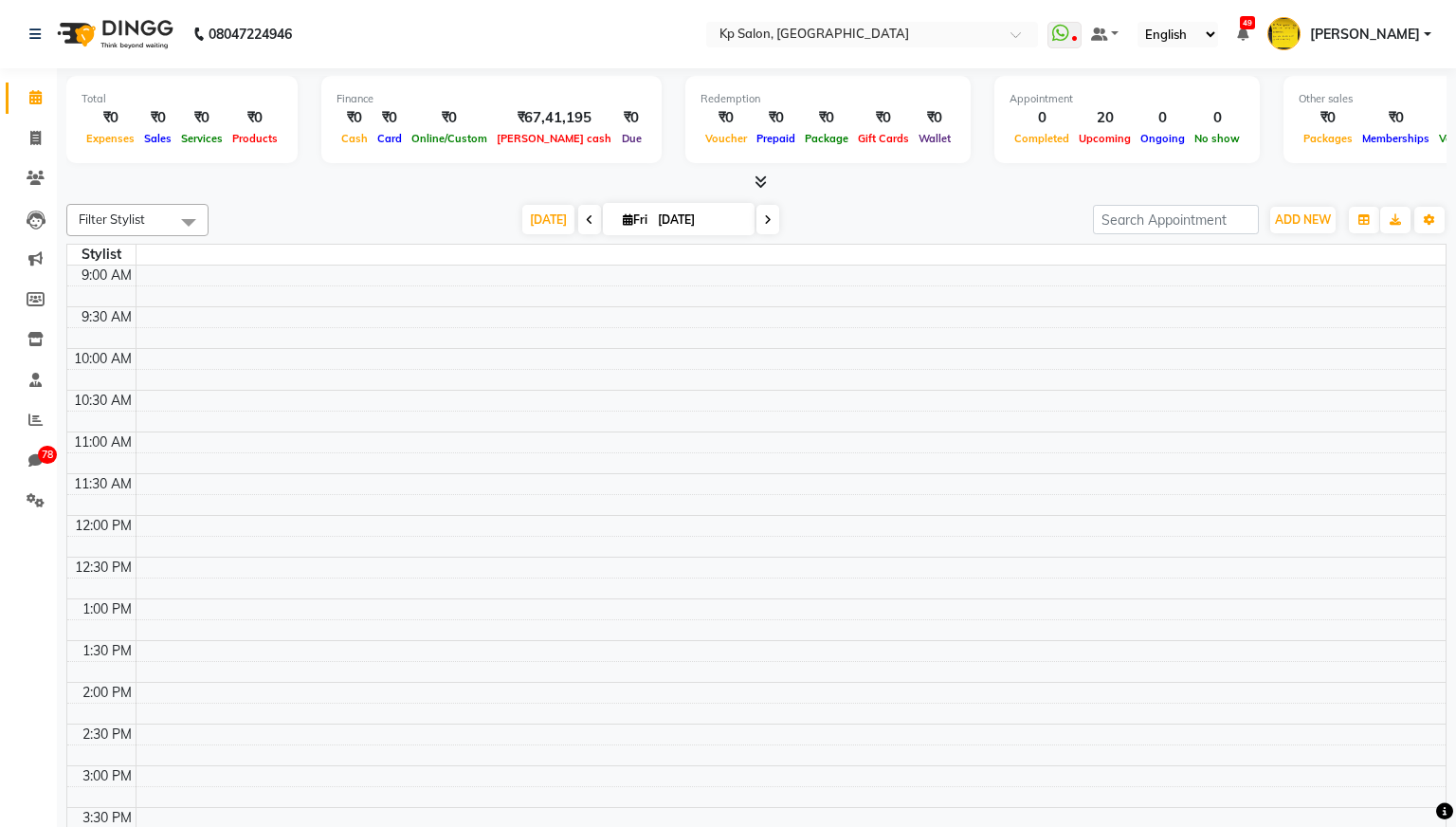 select on "en" 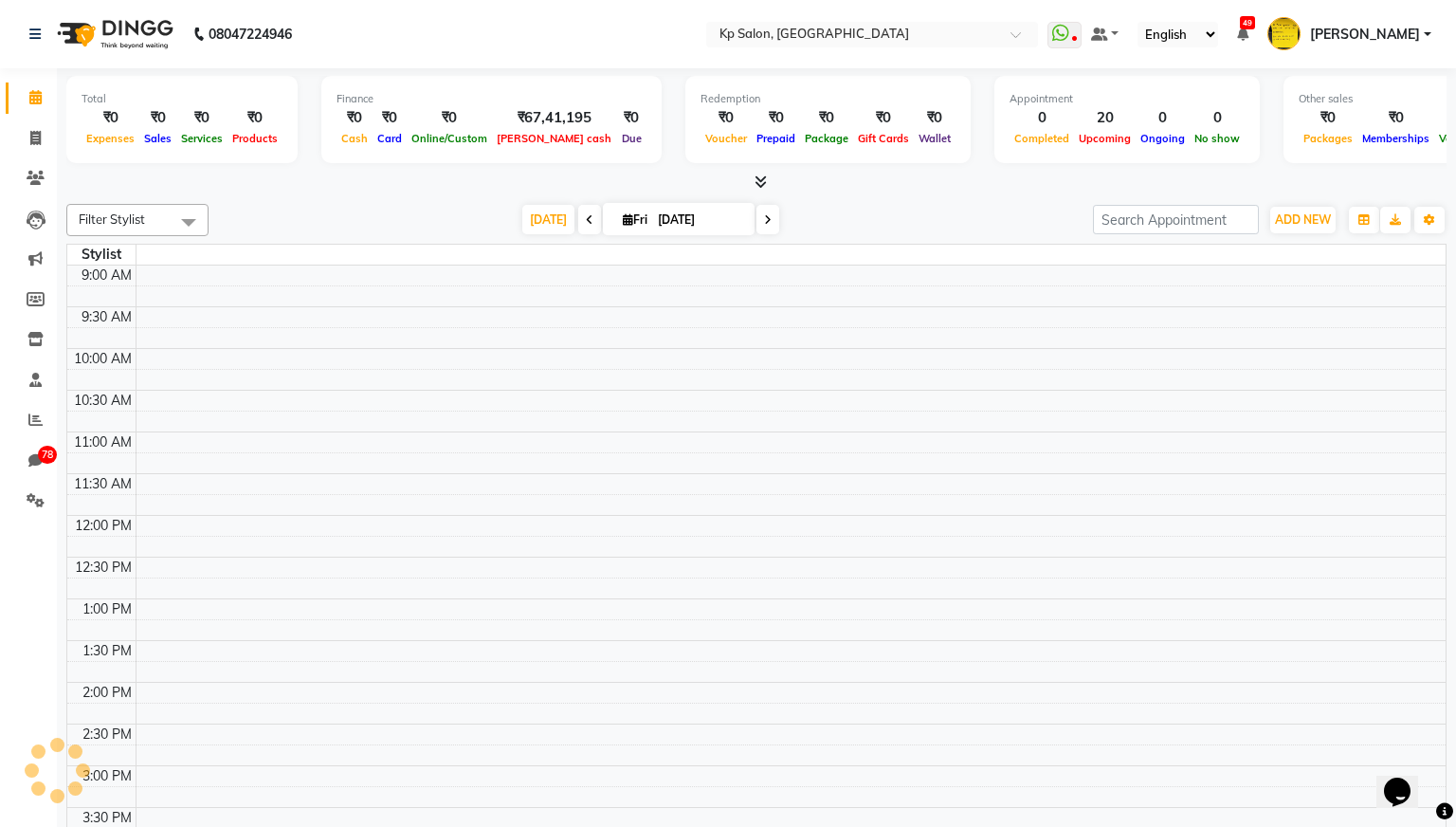 scroll, scrollTop: 0, scrollLeft: 0, axis: both 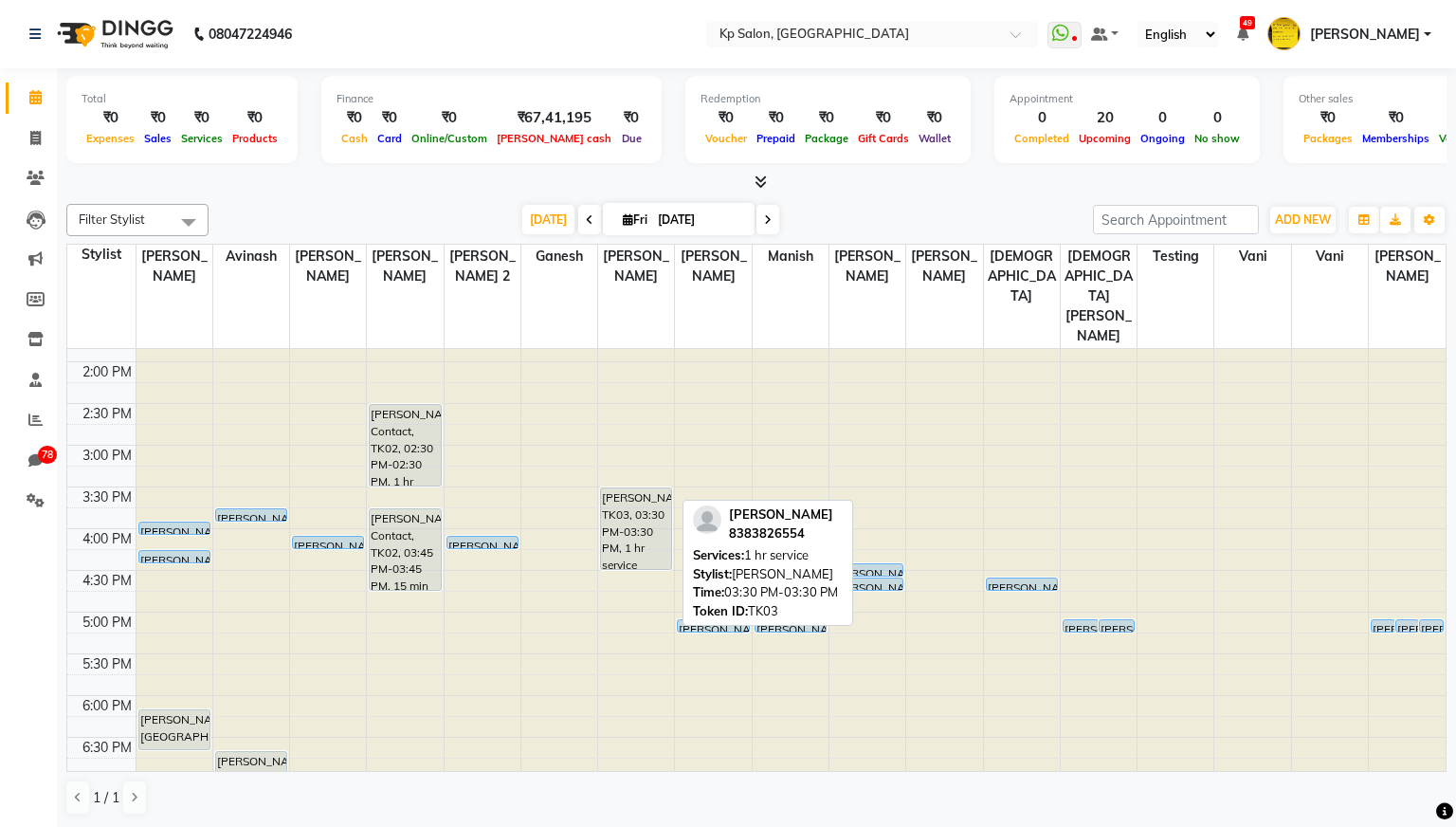 click on "[PERSON_NAME], TK03, 03:30 PM-03:30 PM, 1 hr service" at bounding box center [636, 528] 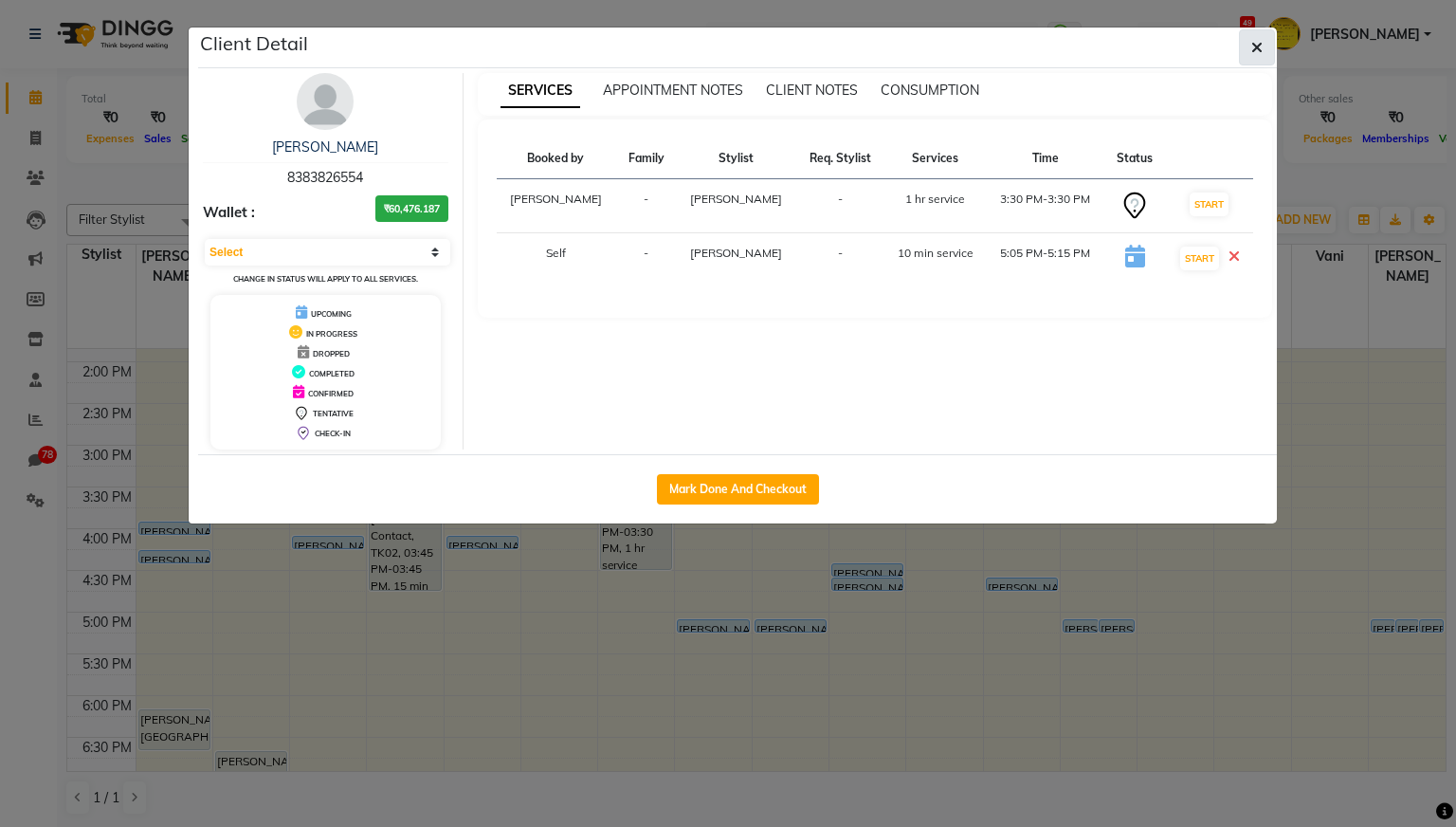 click 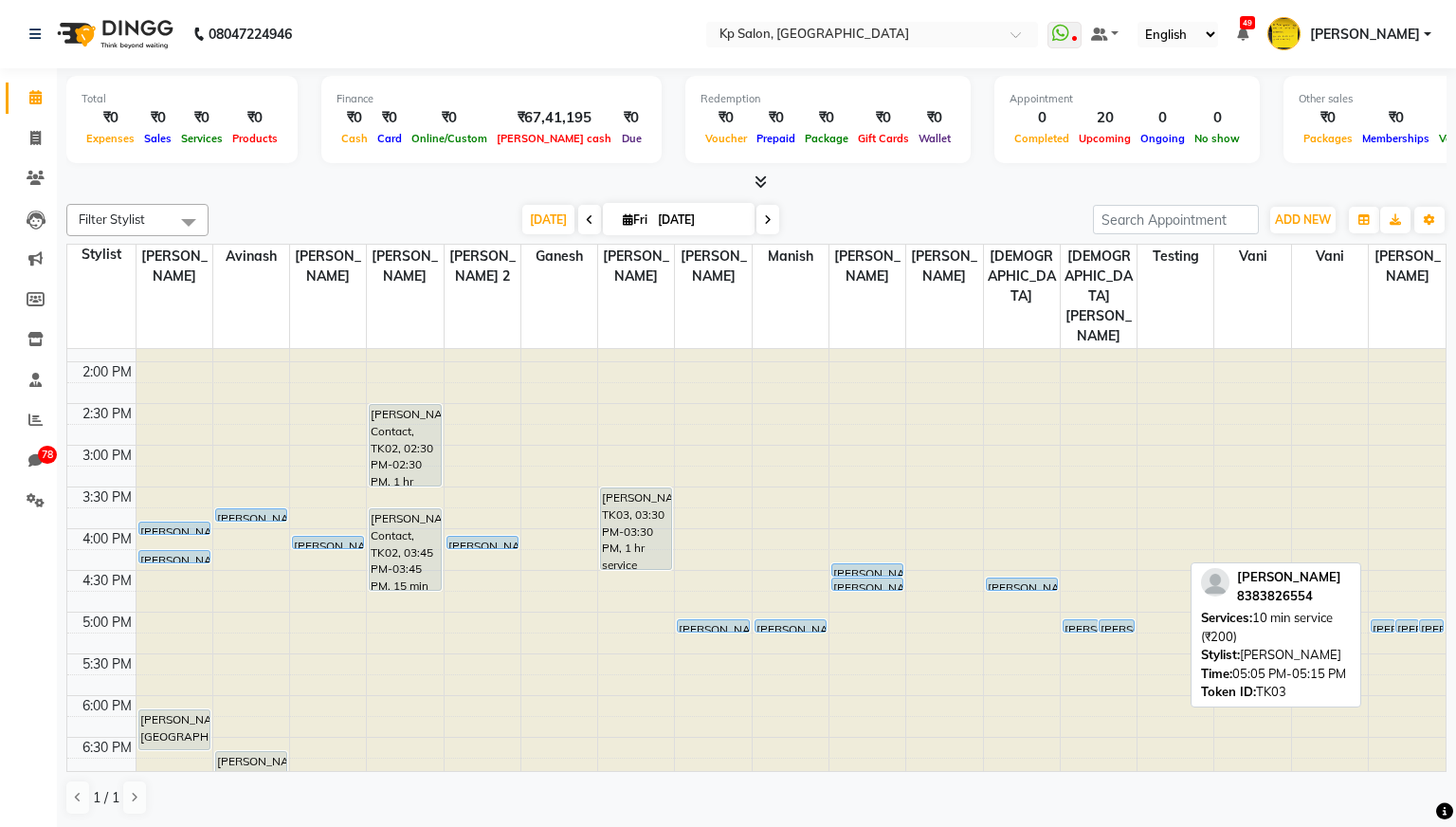 click on "brajesh patel, TK03, 05:05 PM-05:15 PM, 10 min service (₹200)" at bounding box center (1383, 626) 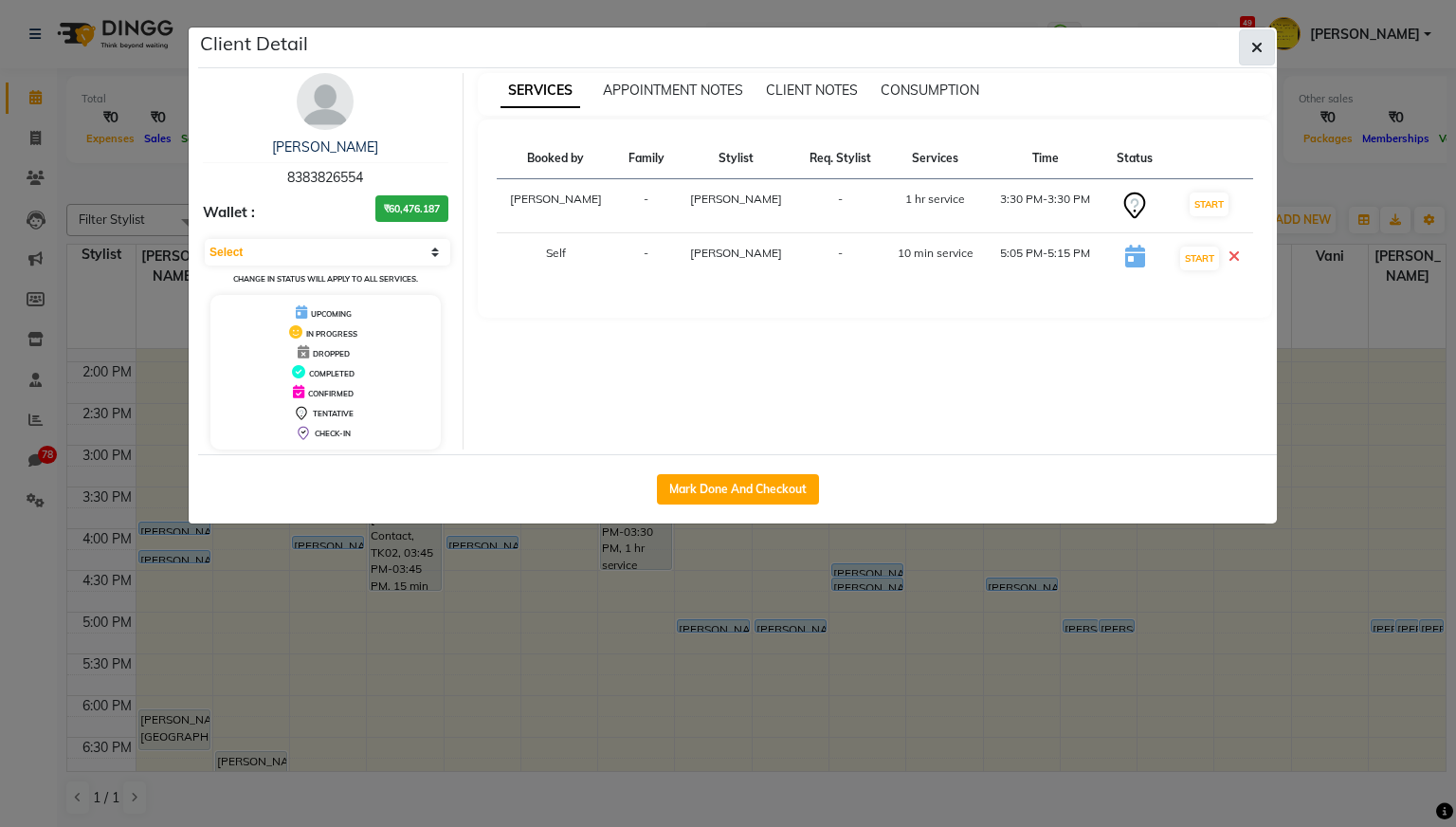 click 